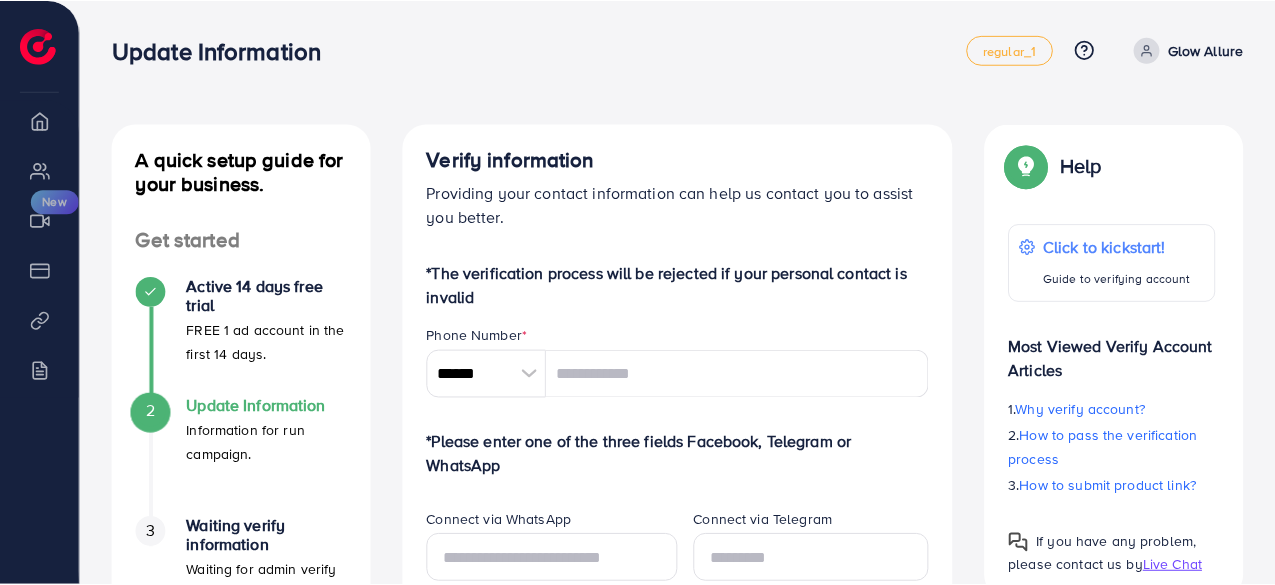scroll, scrollTop: 0, scrollLeft: 0, axis: both 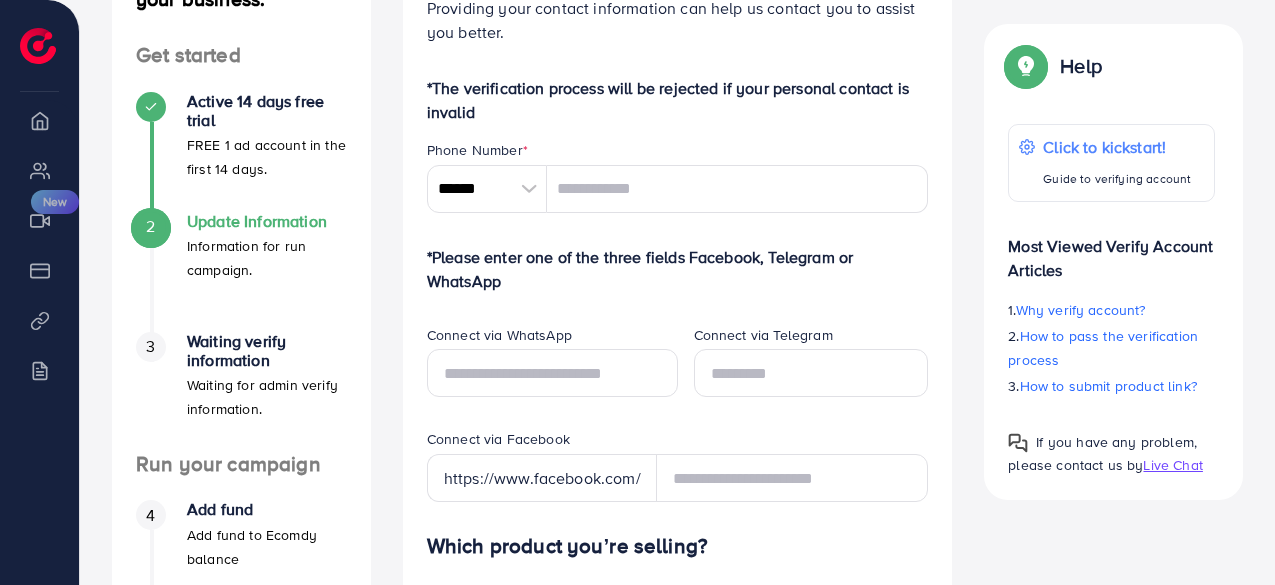 click at bounding box center (529, 189) 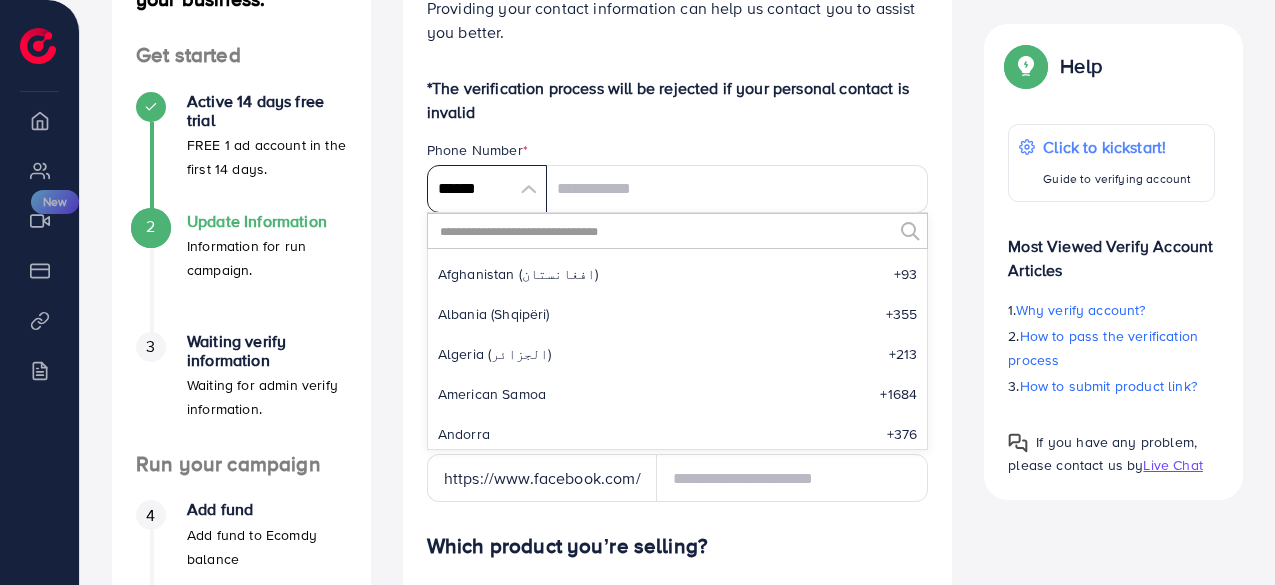 scroll, scrollTop: 9285, scrollLeft: 0, axis: vertical 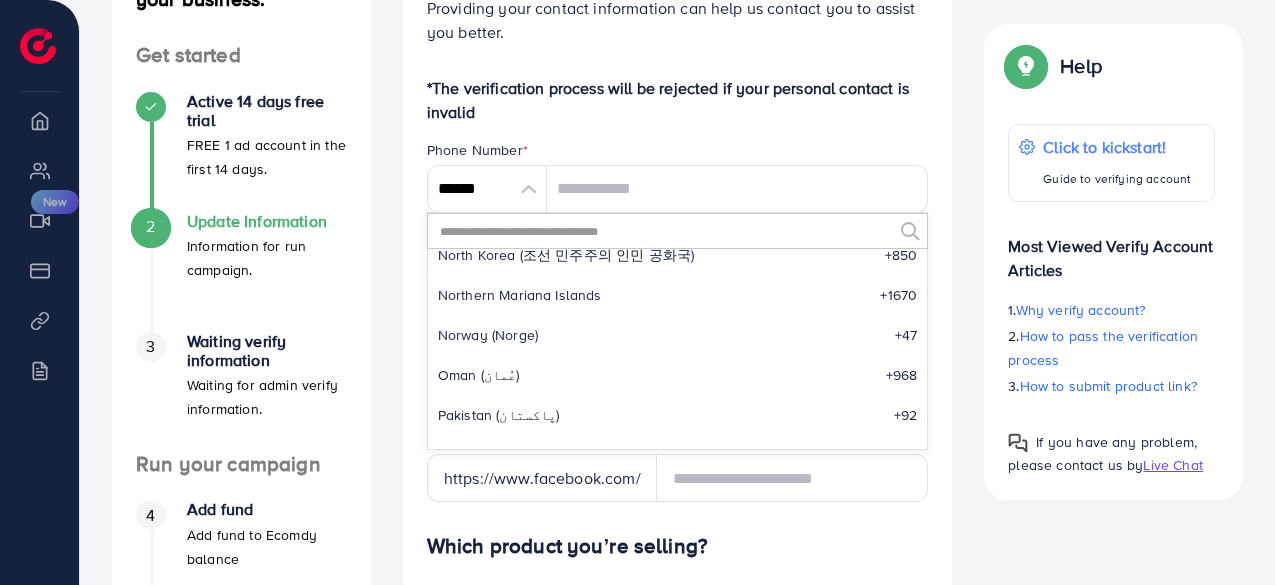 click on "[COUNTRY] (‫[COUNTRY]‬‎) +92" at bounding box center (678, 415) 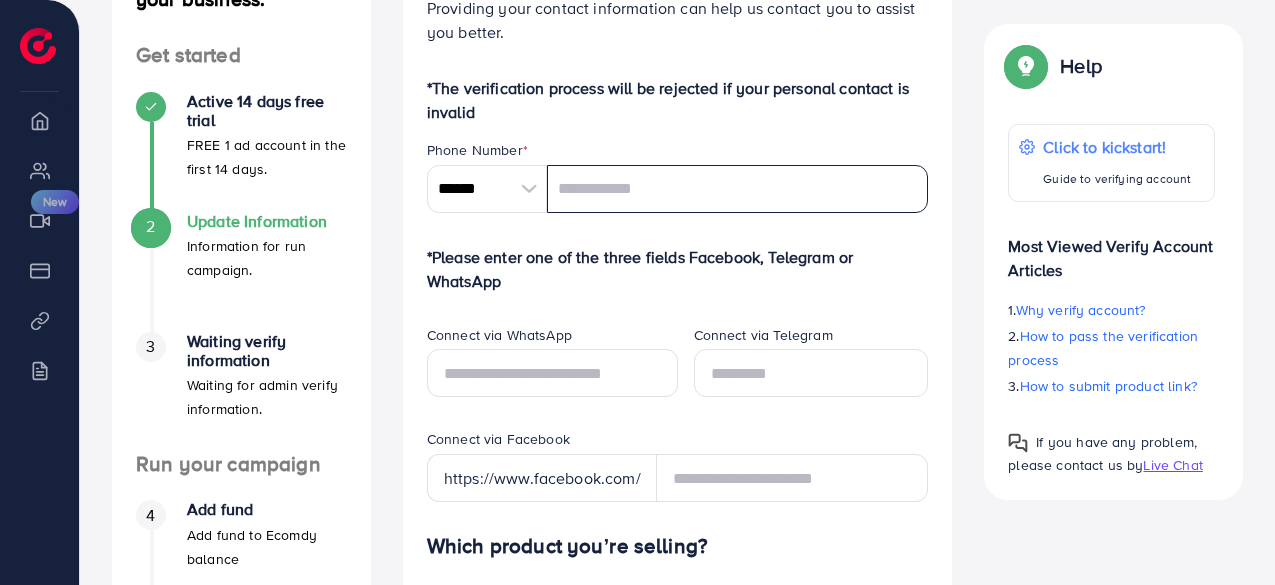 click at bounding box center [738, 189] 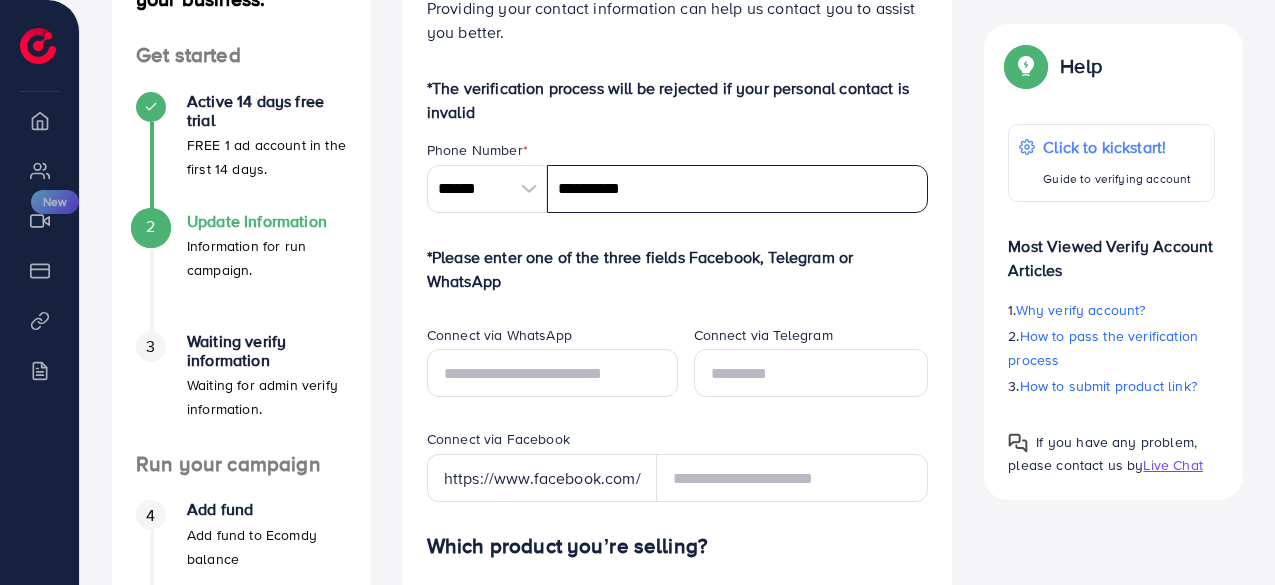 type on "**********" 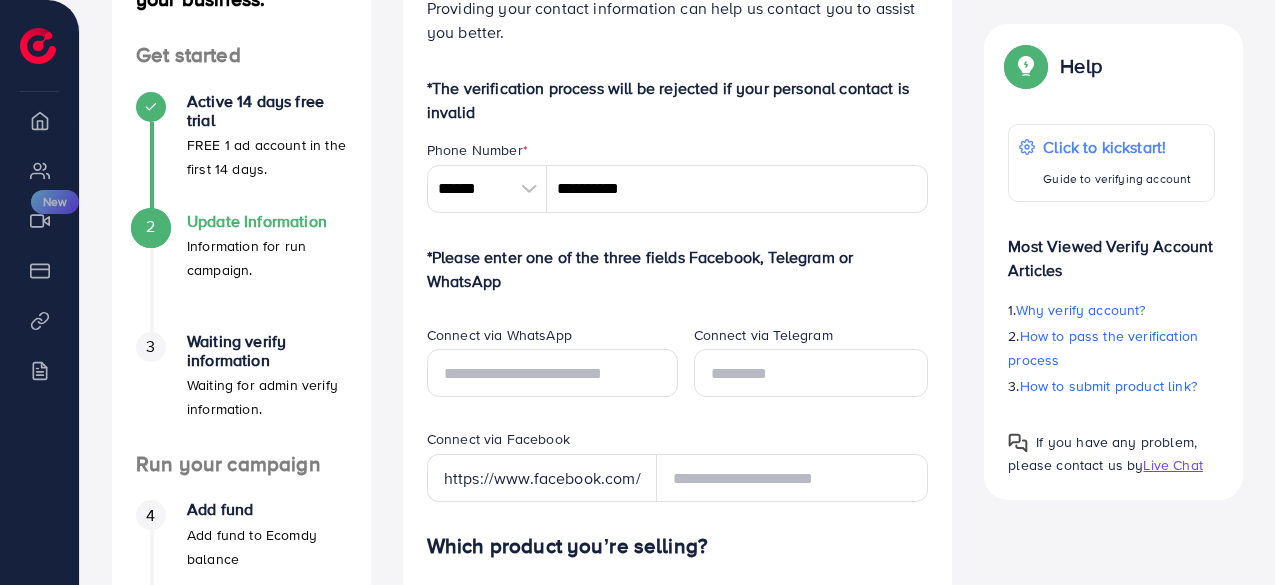click on "The verification process will be rejected if your personal contact is invalid   Phone Number  * ****** A B C D E F G H I J K L M N O P Q R S T U V W X Y Z search no result [COUNTRY] +93 [COUNTRY] +355 [COUNTRY] +213 [COUNTRY] +1684 [COUNTRY] +376 [COUNTRY] +244 [COUNTRY] +1264 [COUNTRY] +1268 [COUNTRY] +54 [COUNTRY] +374 [COUNTRY] +297 [COUNTRY] +61 [COUNTRY] +43 [COUNTRY] +994 [COUNTRY] +973 [COUNTRY] +880 [COUNTRY] +1246 [COUNTRY] +375 [COUNTRY] +32 [COUNTRY] +501 [COUNTRY] +229 [COUNTRY] +1441 [COUNTRY] +975 [COUNTRY] +591 [COUNTRY] +387 [COUNTRY] +267 [COUNTRY] +55 [COUNTRY] +246 [COUNTRY] +1284 [COUNTRY] +673 [COUNTRY] +359 [COUNTRY] +226 [COUNTRY] +257 +855 +237 [COUNTRY] +1" at bounding box center [678, 793] 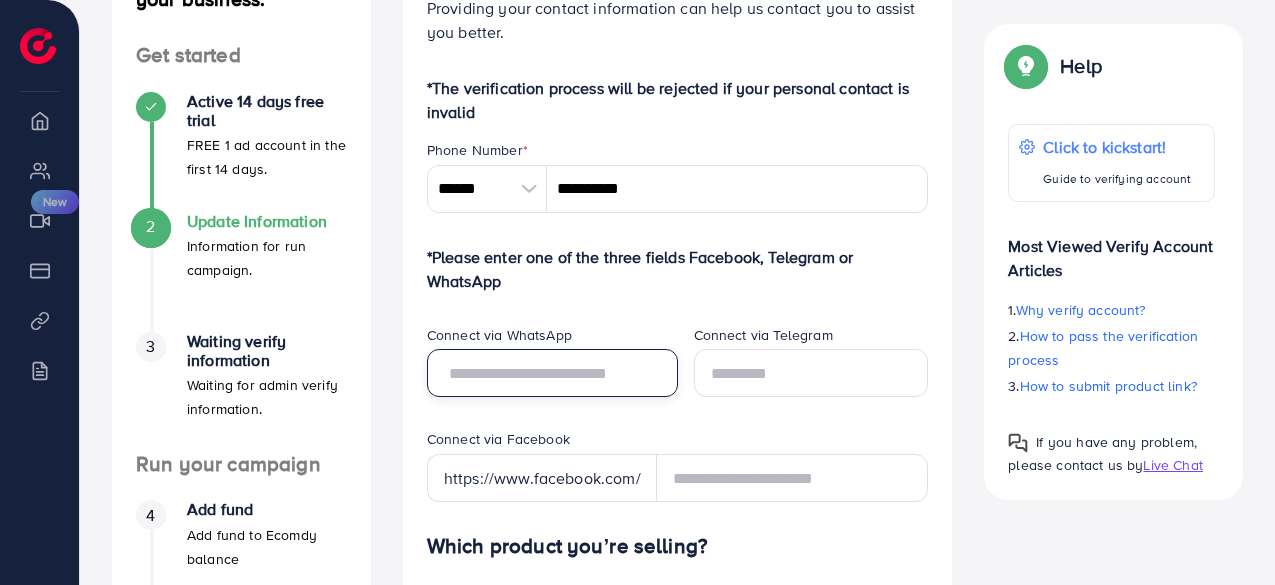 click at bounding box center (552, 373) 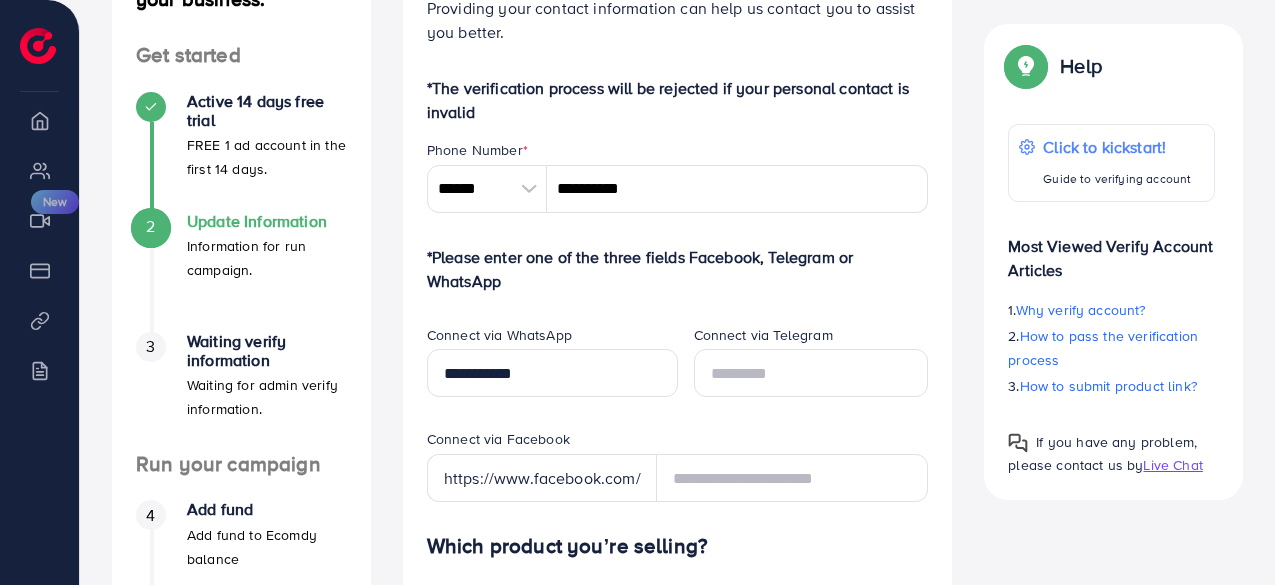 type on "********" 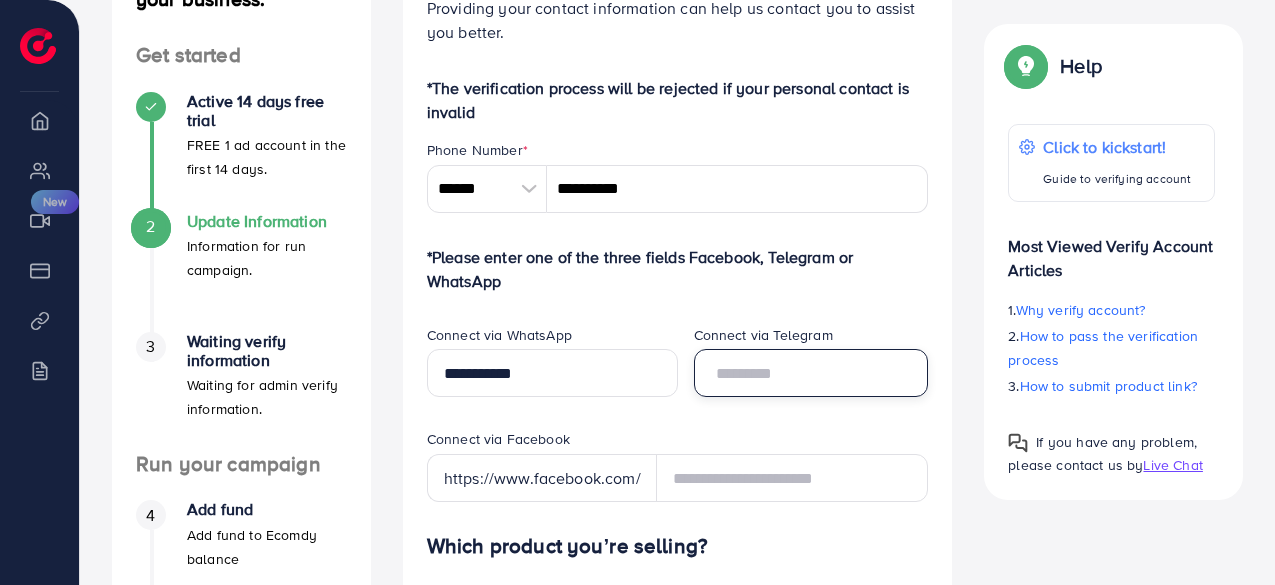 click at bounding box center (811, 373) 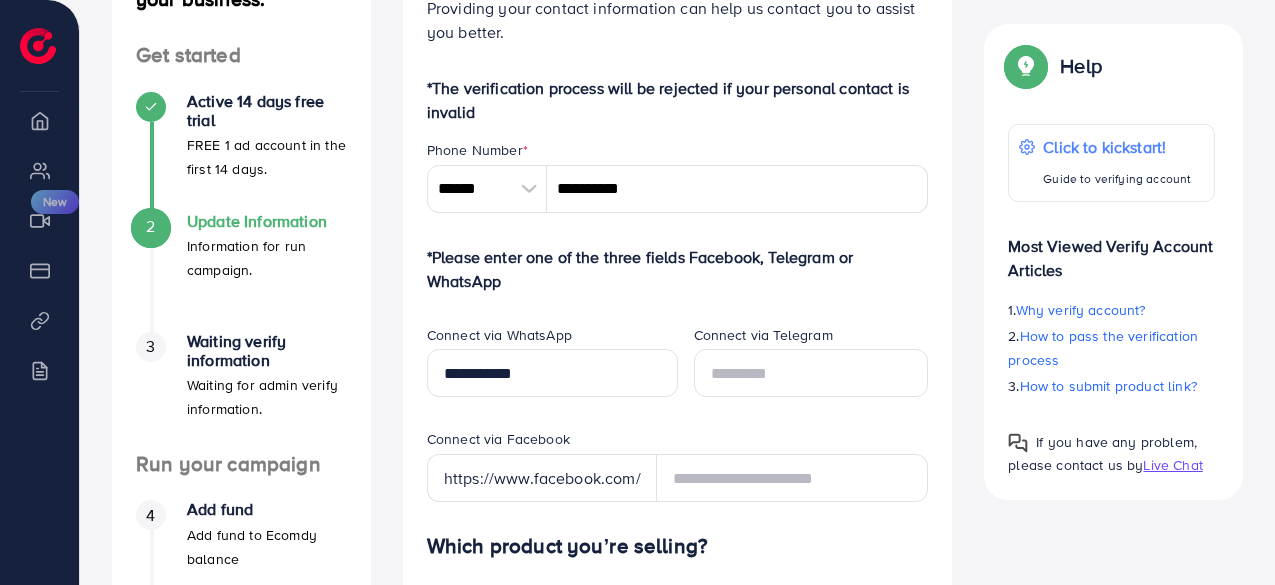 click on "Which product you’re selling?" at bounding box center (678, 546) 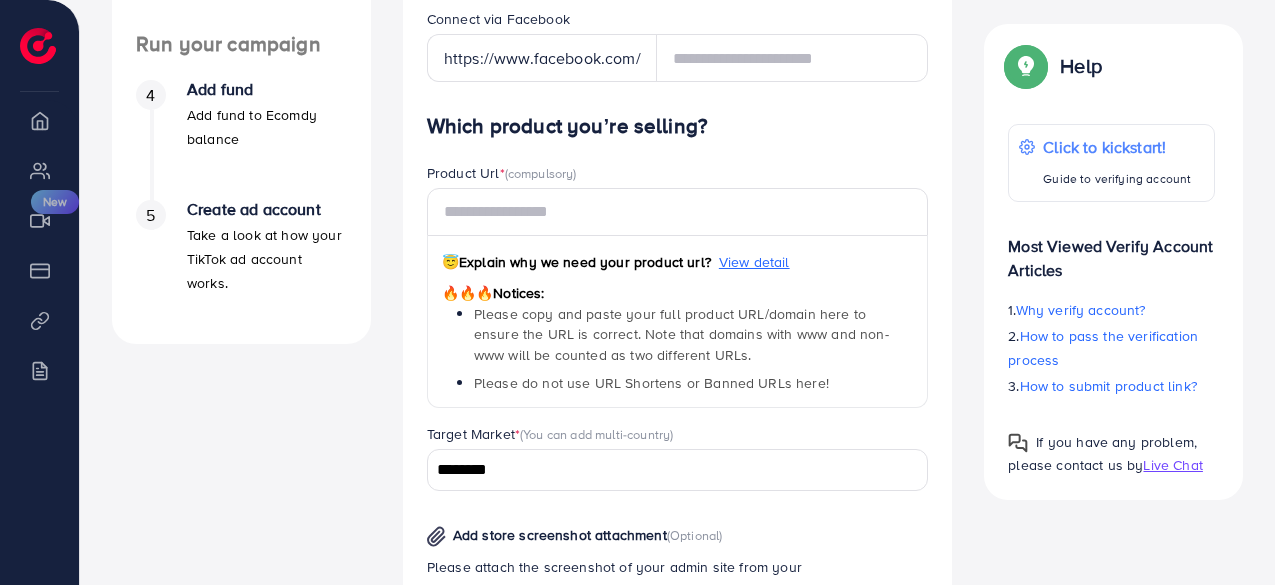 scroll, scrollTop: 646, scrollLeft: 0, axis: vertical 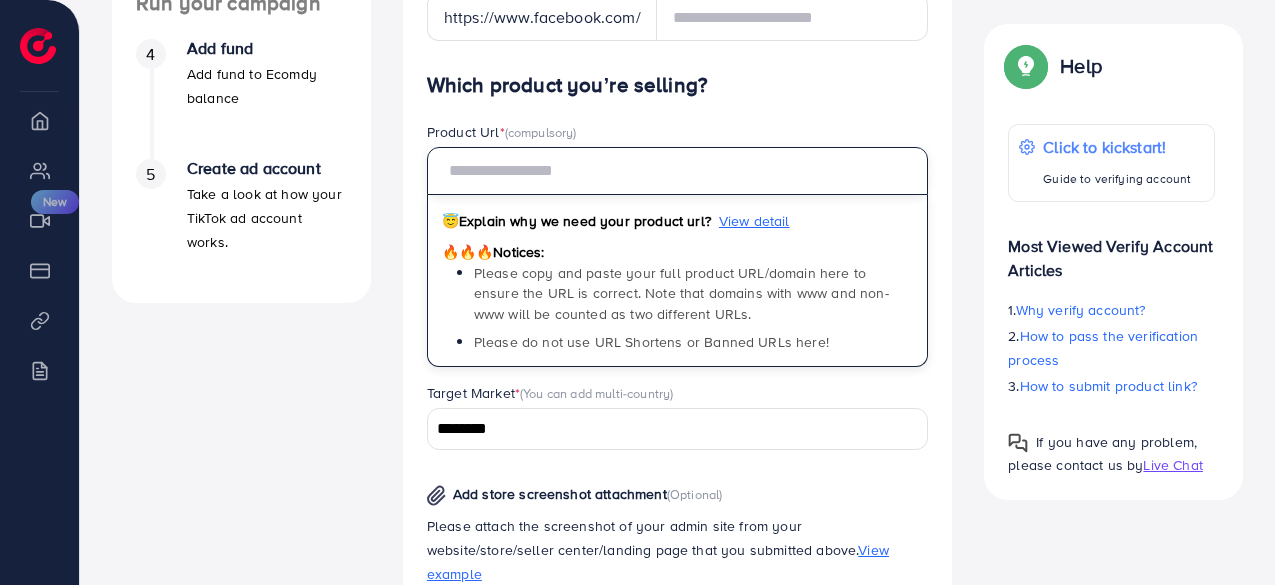 click at bounding box center (678, 171) 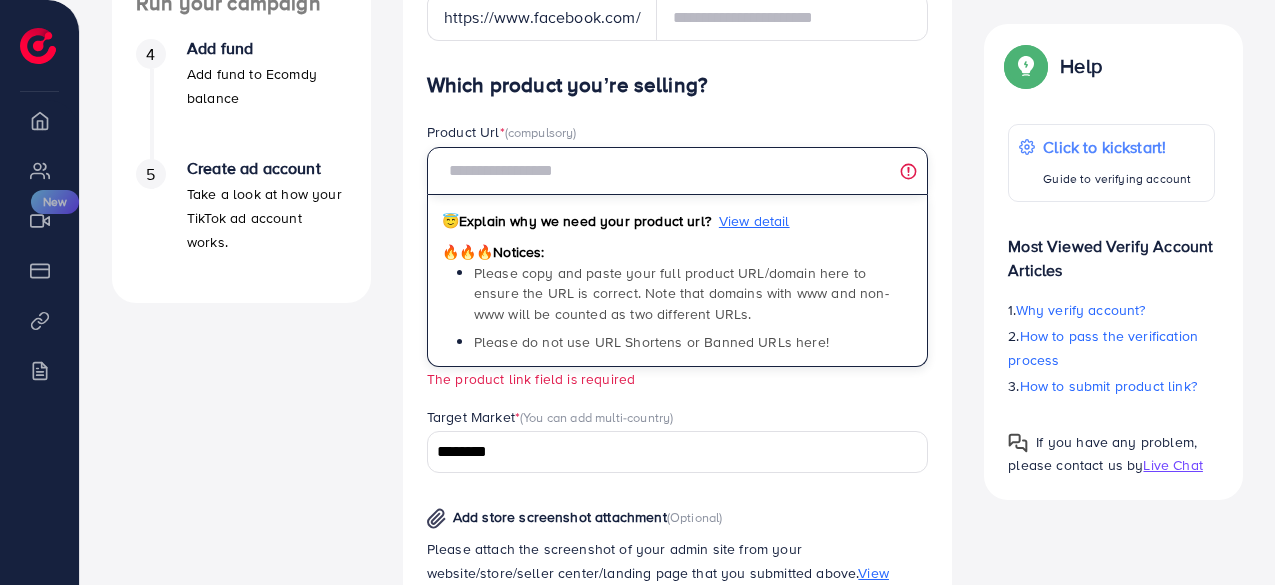 paste on "**********" 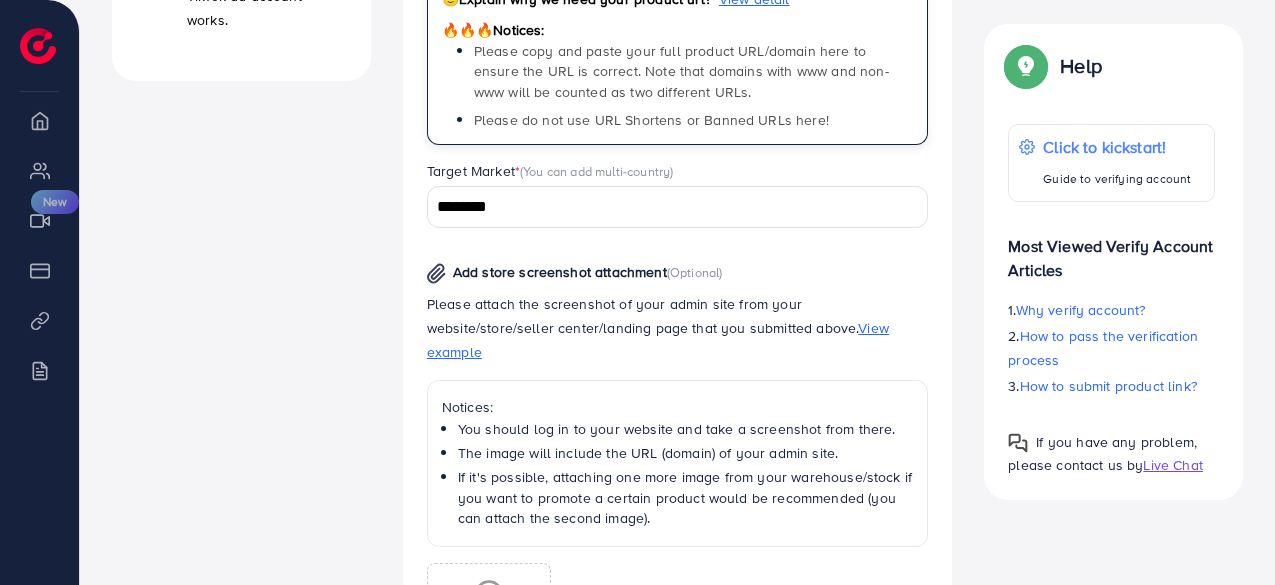 scroll, scrollTop: 1020, scrollLeft: 0, axis: vertical 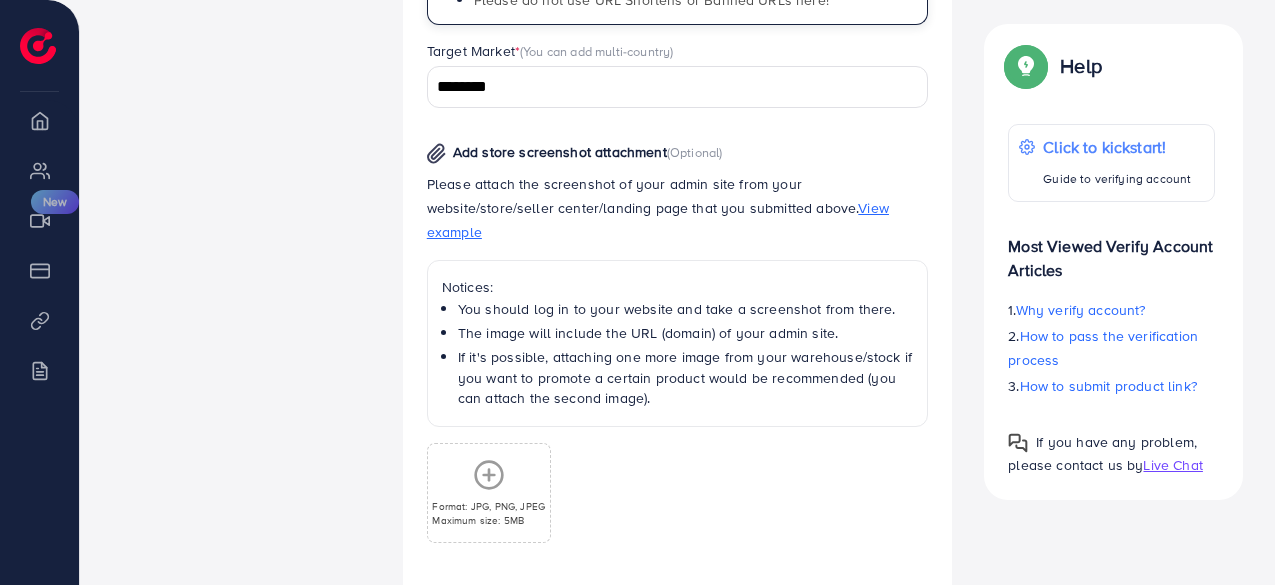 type on "**********" 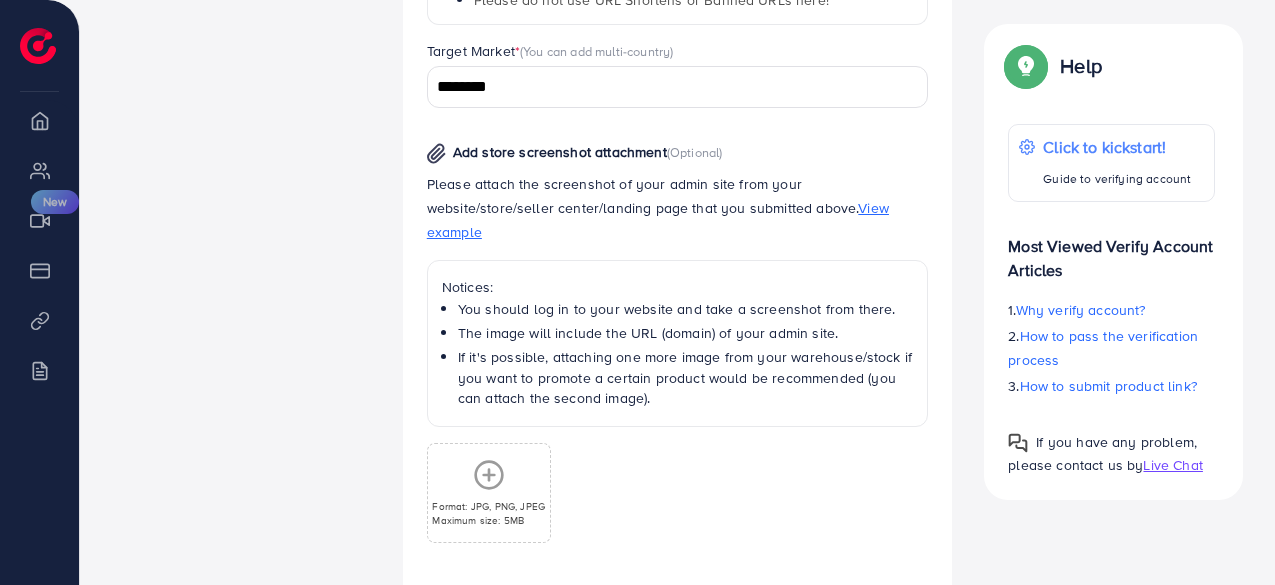 click on "Format: JPG, PNG, JPEG   Maximum size: 5MB" at bounding box center [488, 493] 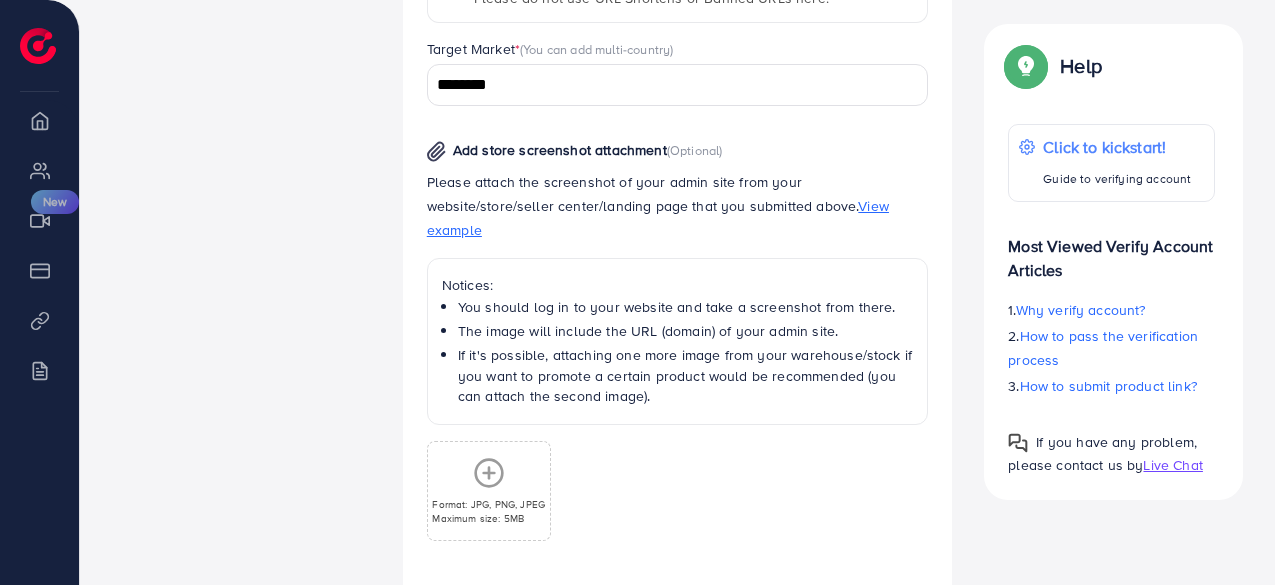 scroll, scrollTop: 983, scrollLeft: 0, axis: vertical 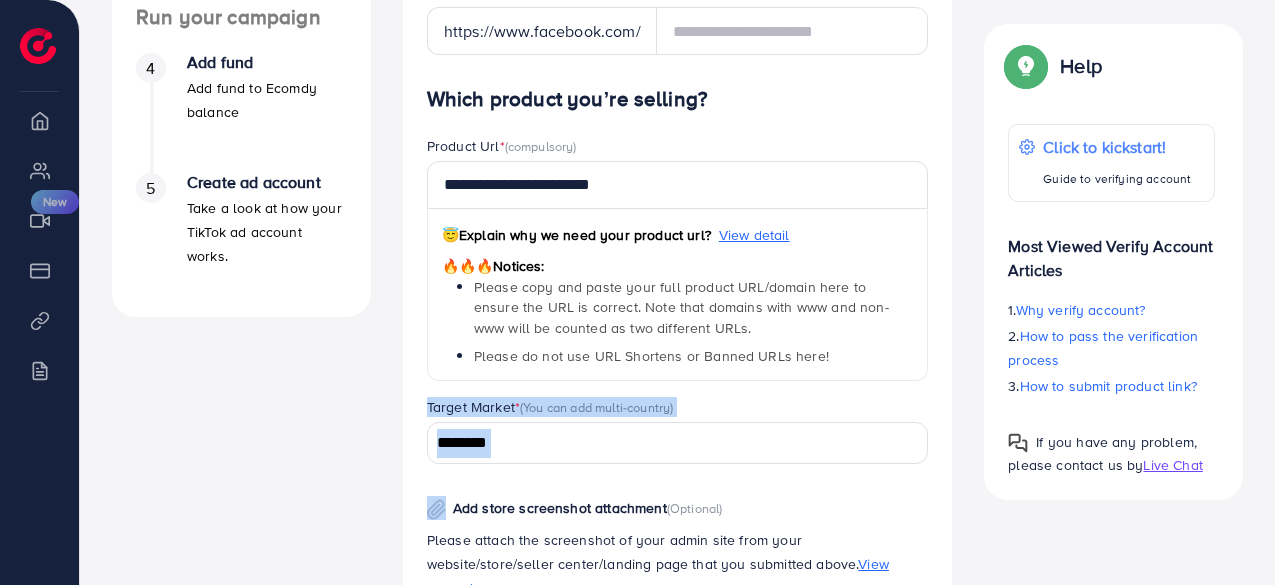 drag, startPoint x: 1273, startPoint y: 353, endPoint x: 1279, endPoint y: 429, distance: 76.23647 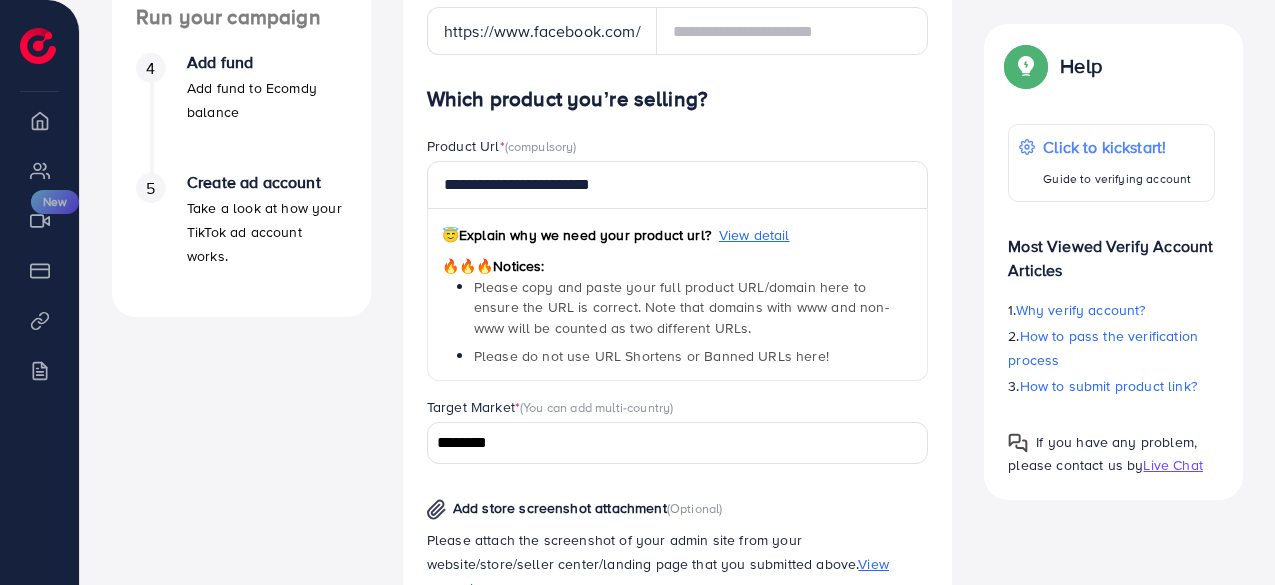 click on "Help   Click to kickstart!   Guide to verifying account   Most Viewed Verify Account Articles   1.  Why verify account?  2.  How to pass the verification process  3.  How to submit product link?  If you have any problem, please contact us by   Live Chat" at bounding box center (1113, 262) 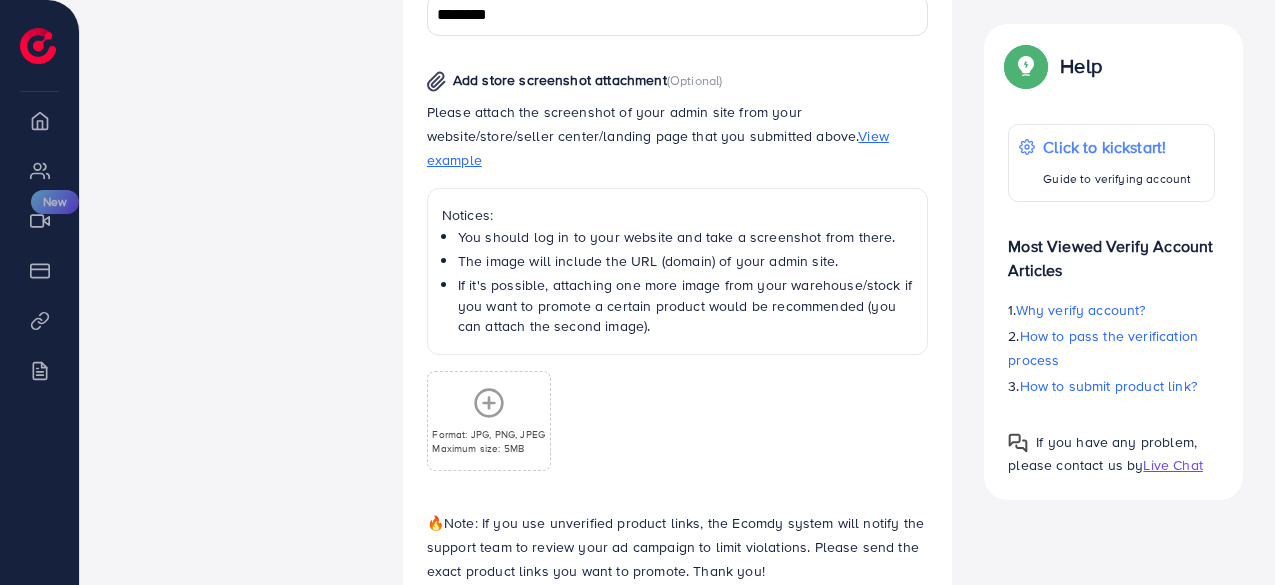 scroll, scrollTop: 1063, scrollLeft: 0, axis: vertical 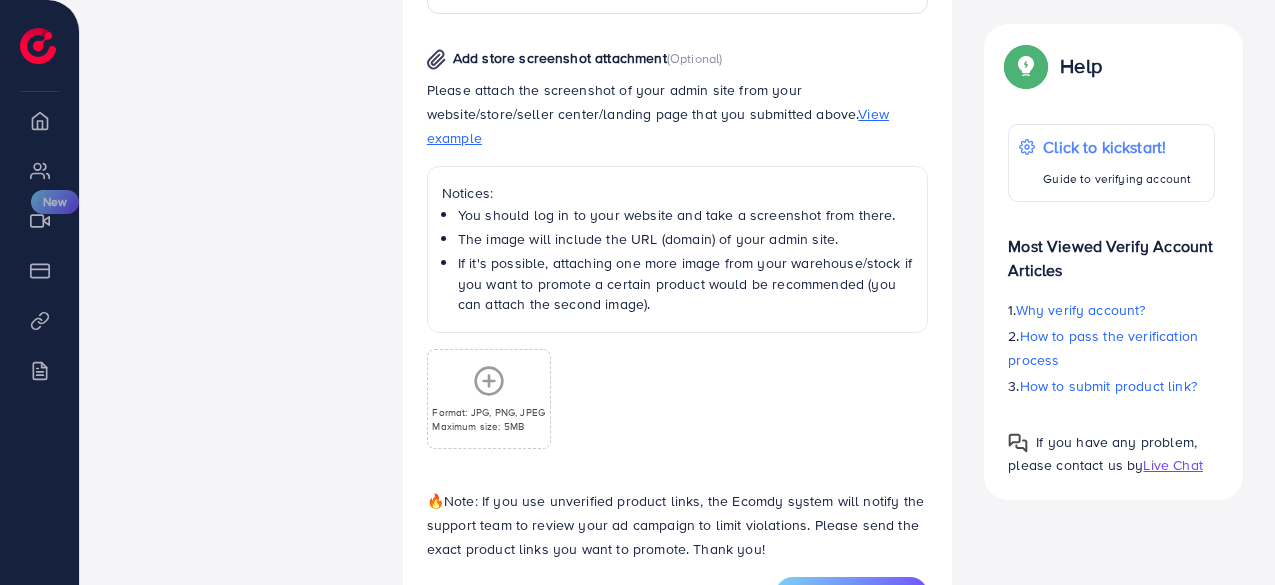click on "View example" at bounding box center [658, 126] 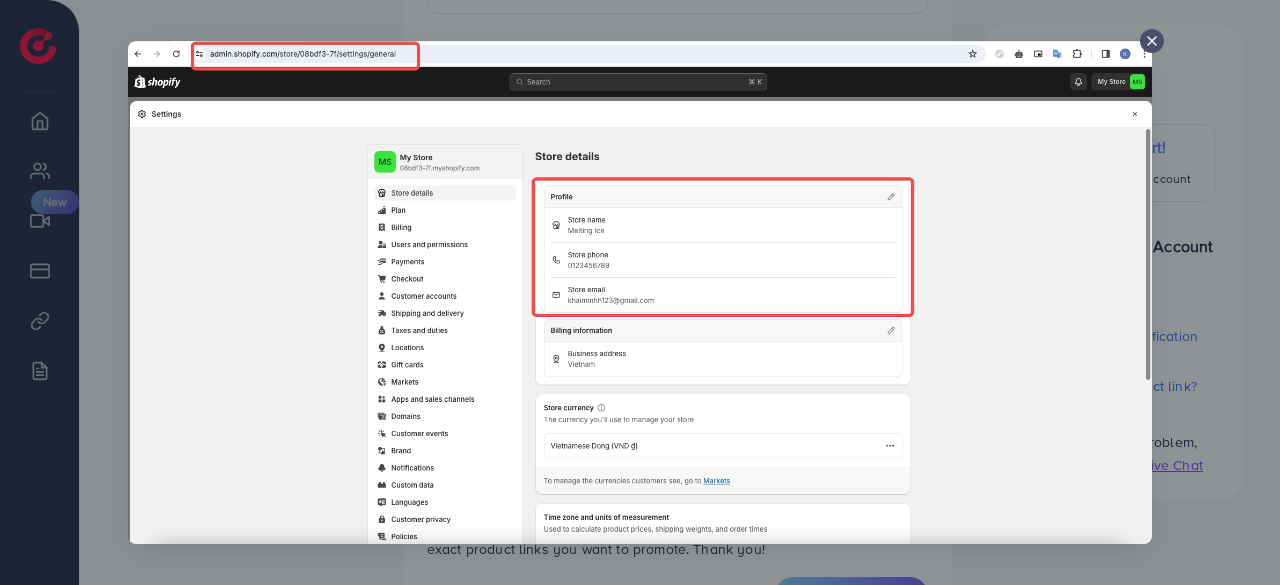 click 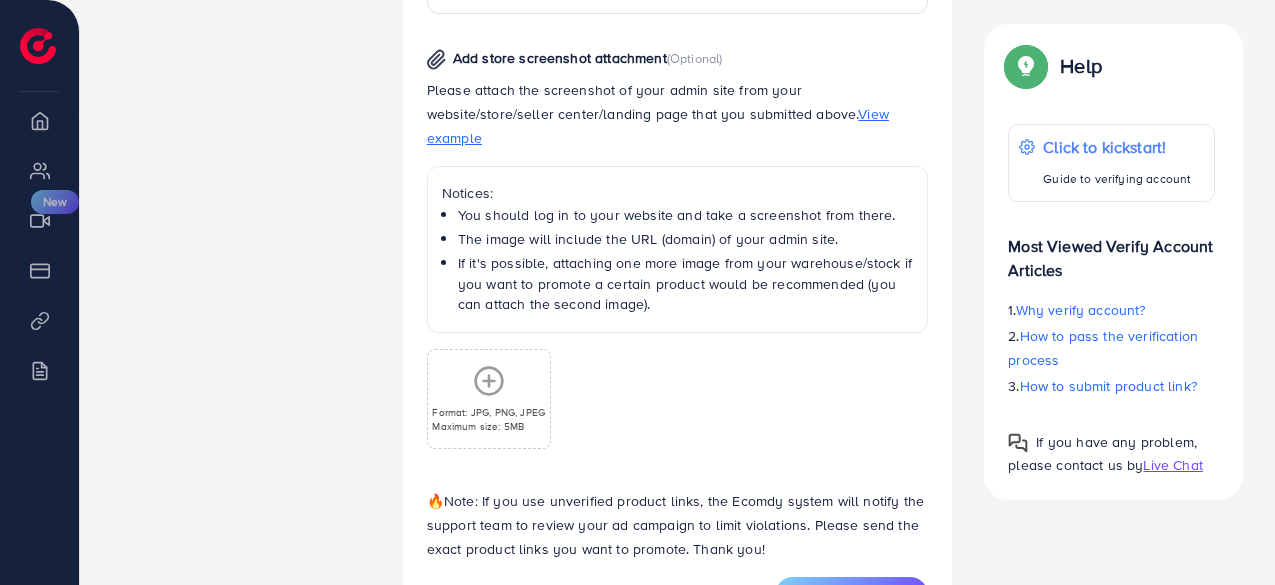 click on "View example" at bounding box center (658, 126) 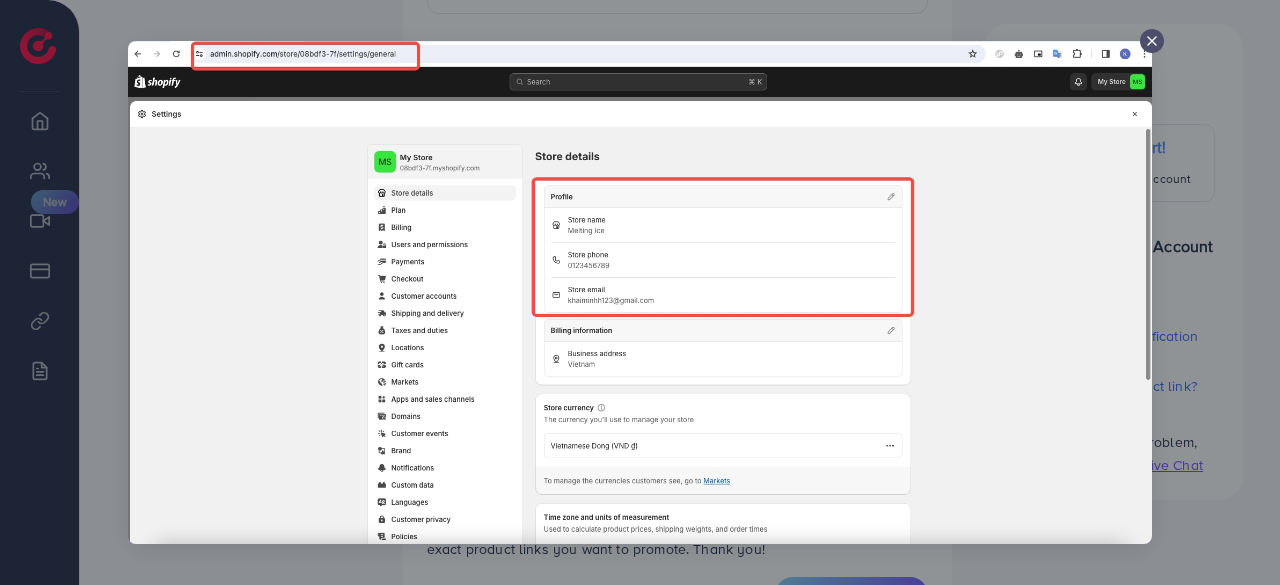 click 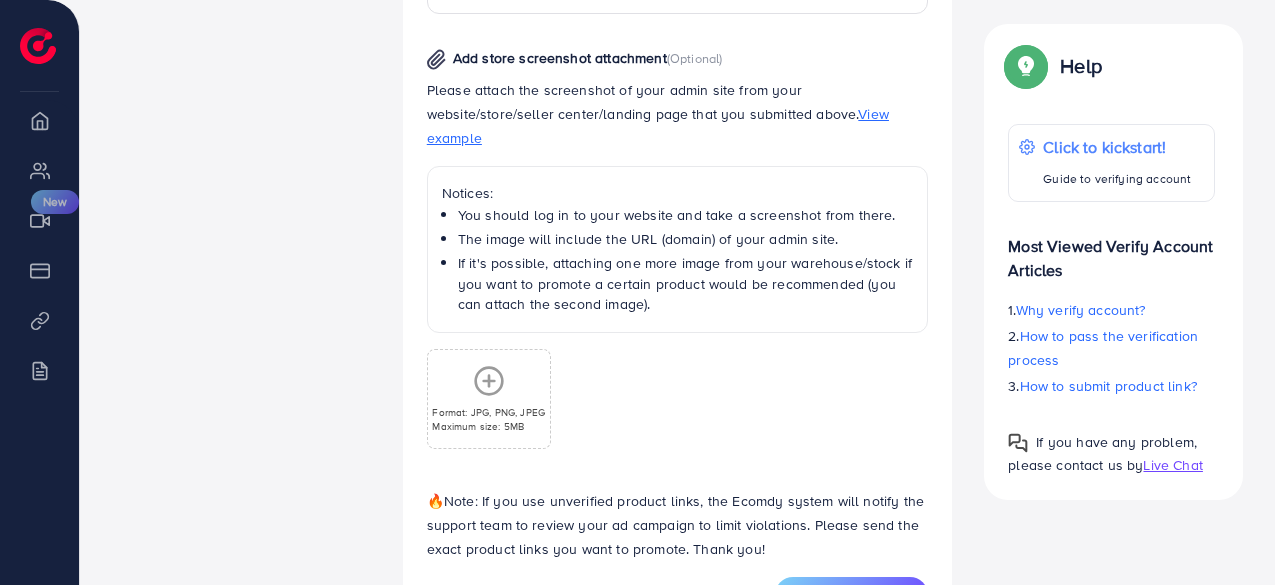 click on "Format: JPG, PNG, JPEG   Maximum size: 5MB" at bounding box center (488, 399) 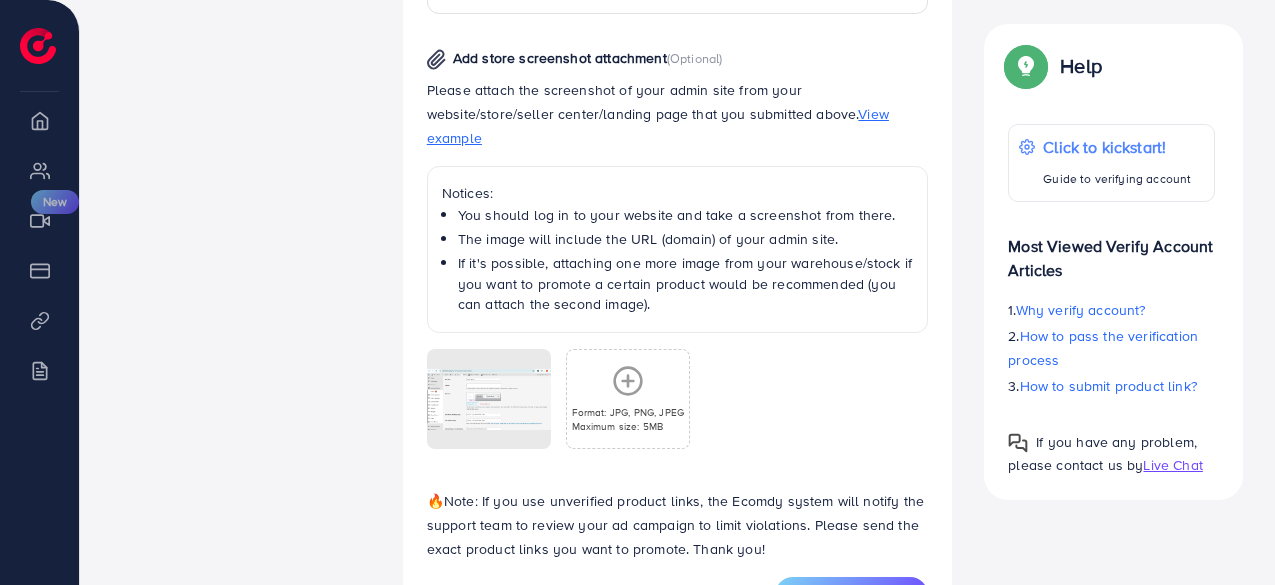 scroll, scrollTop: 1142, scrollLeft: 0, axis: vertical 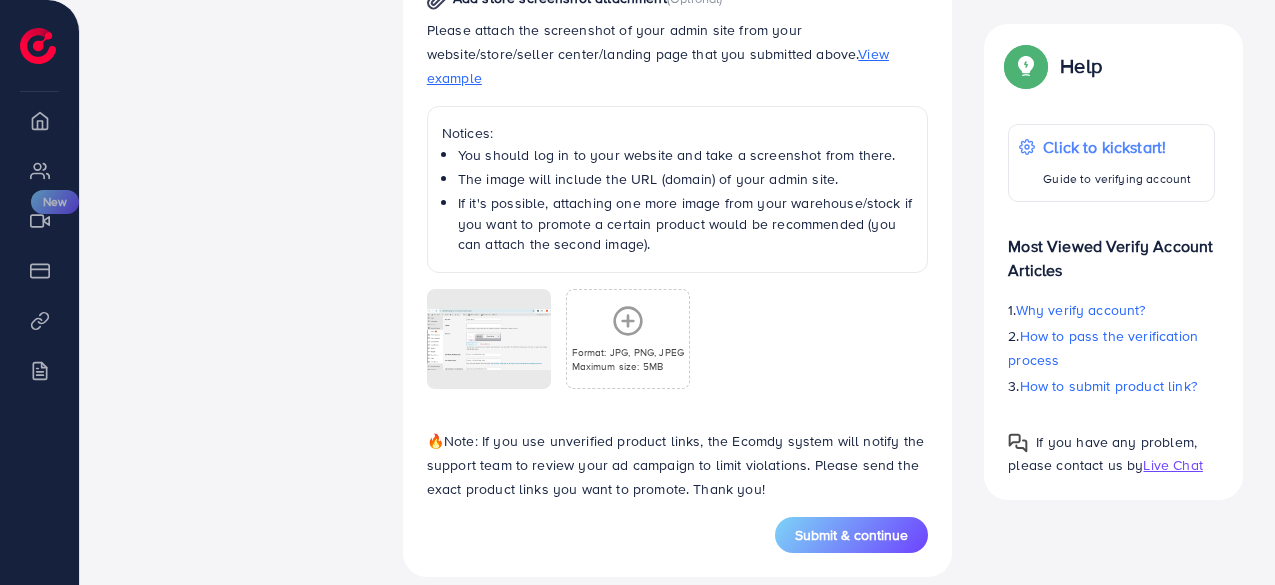 click on "Submit & continue" at bounding box center [851, 535] 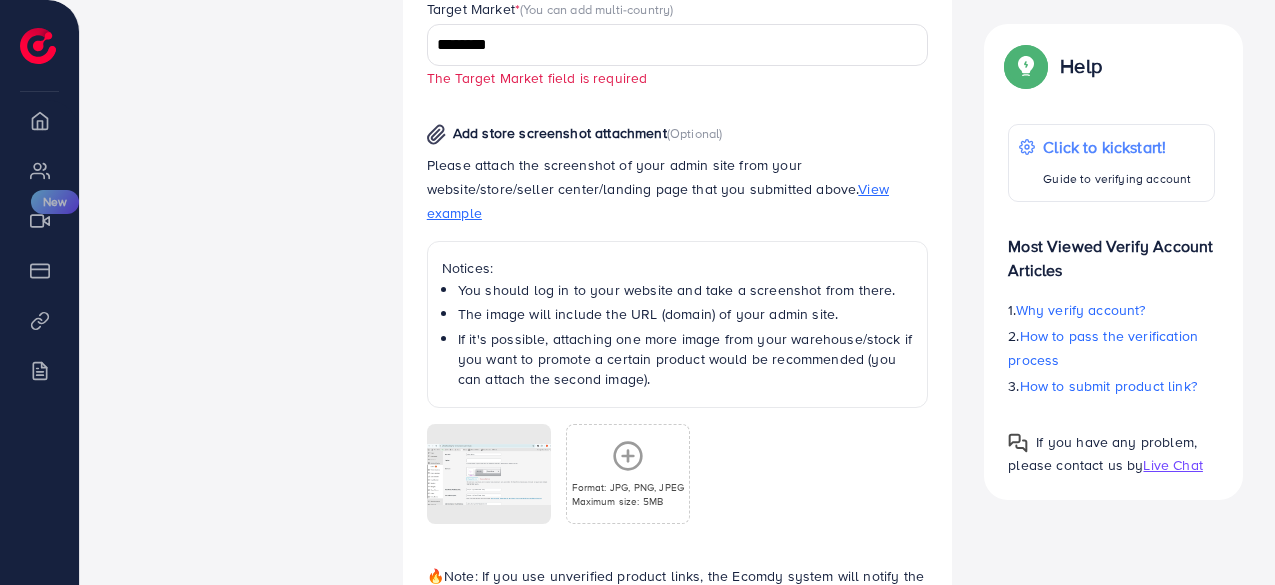 scroll, scrollTop: 1029, scrollLeft: 0, axis: vertical 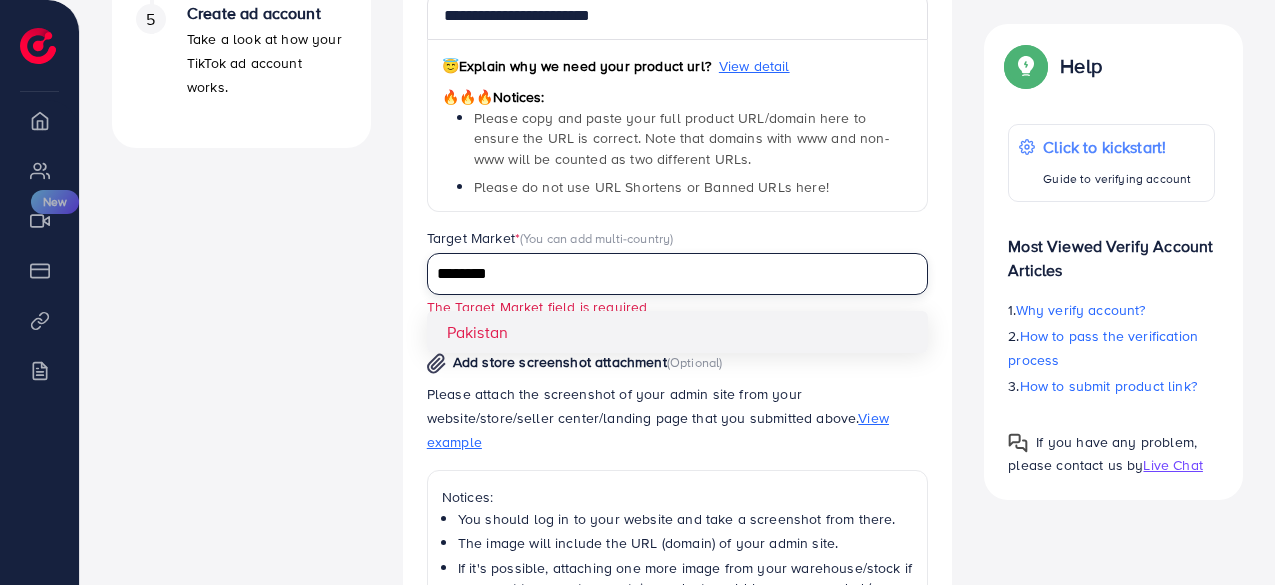 click on "********" at bounding box center (666, 274) 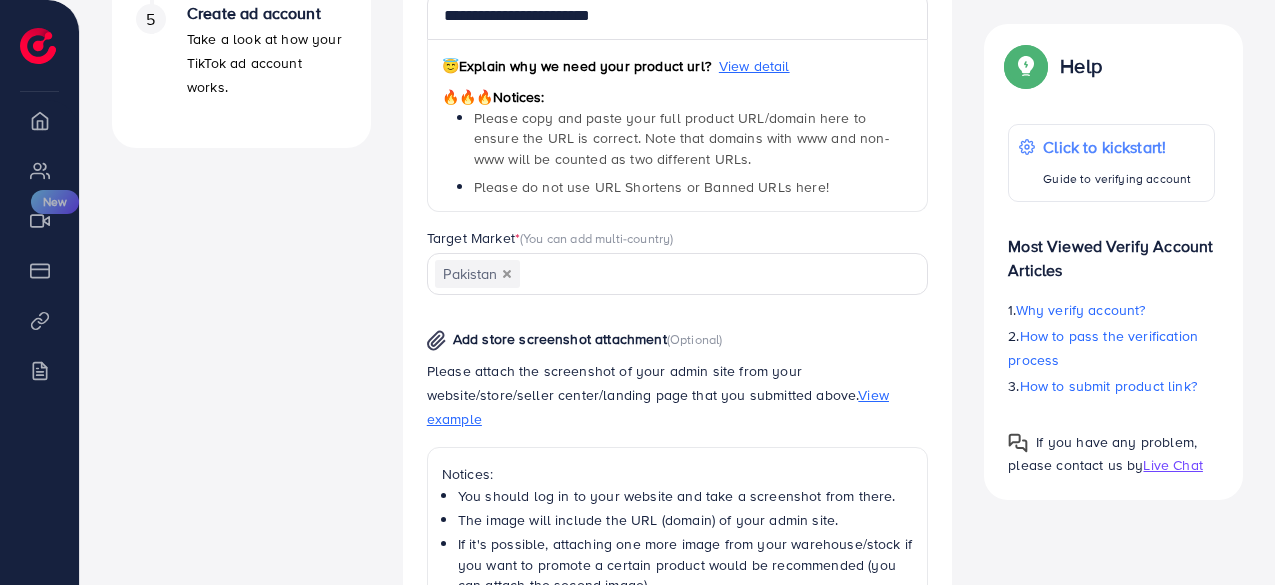 click on "**********" at bounding box center (678, 388) 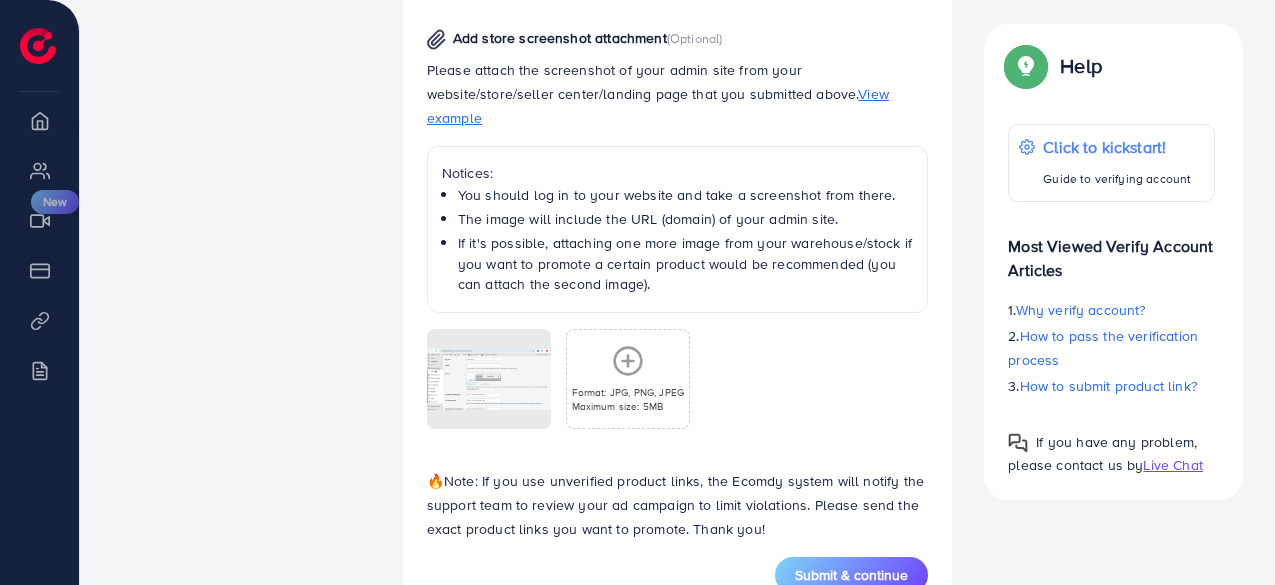 scroll, scrollTop: 1142, scrollLeft: 0, axis: vertical 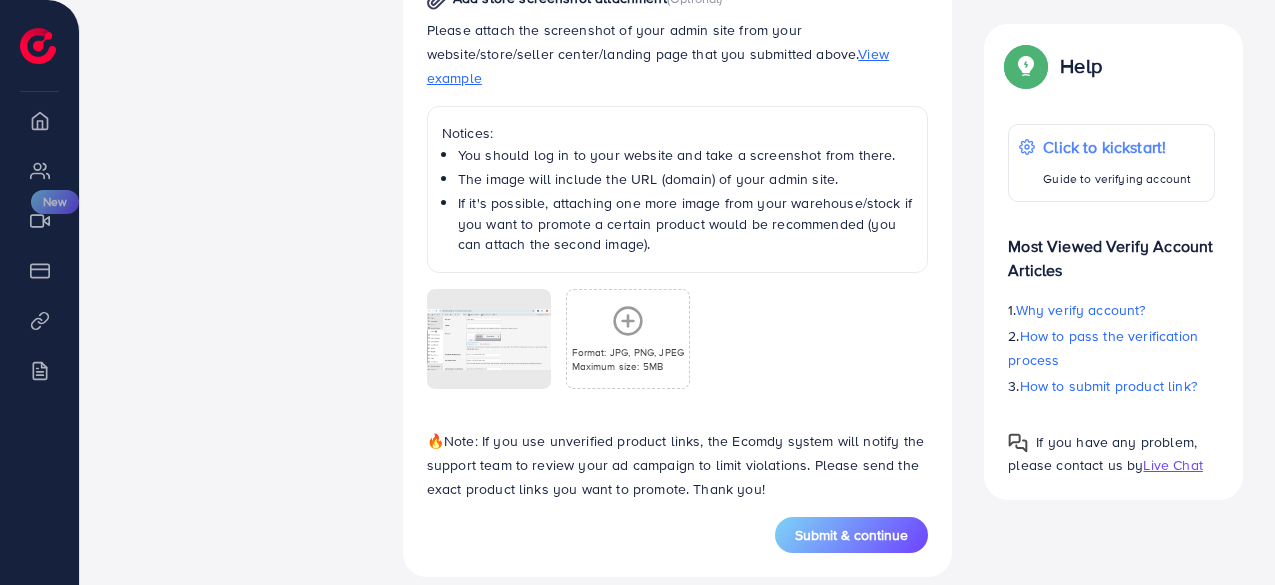click on "Submit & continue" at bounding box center (851, 535) 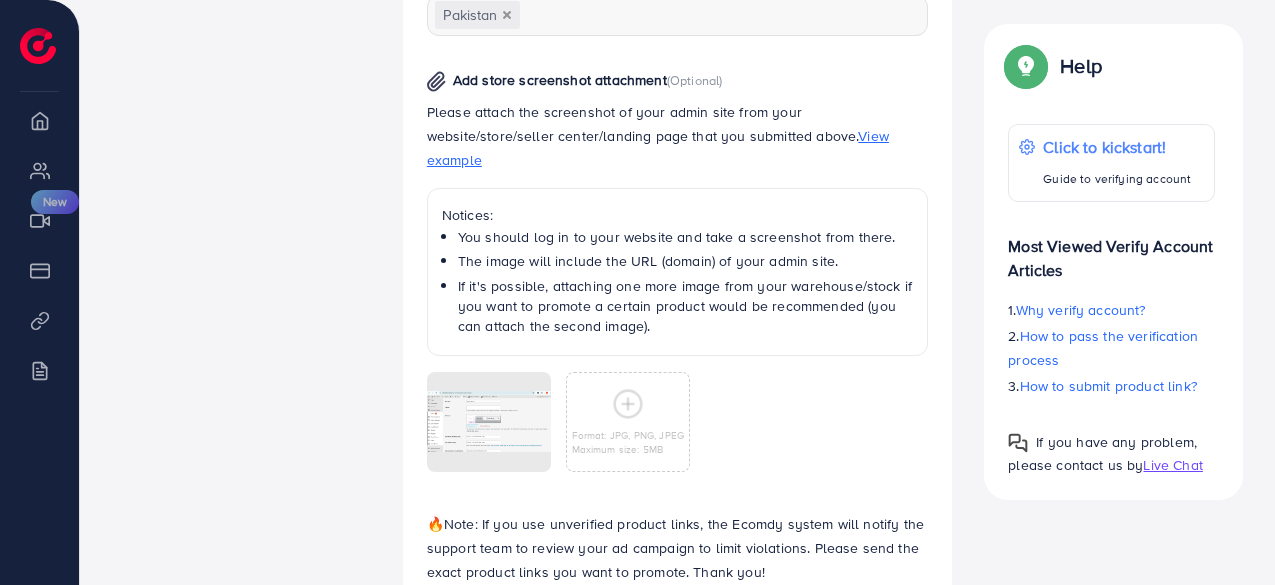 scroll, scrollTop: 0, scrollLeft: 0, axis: both 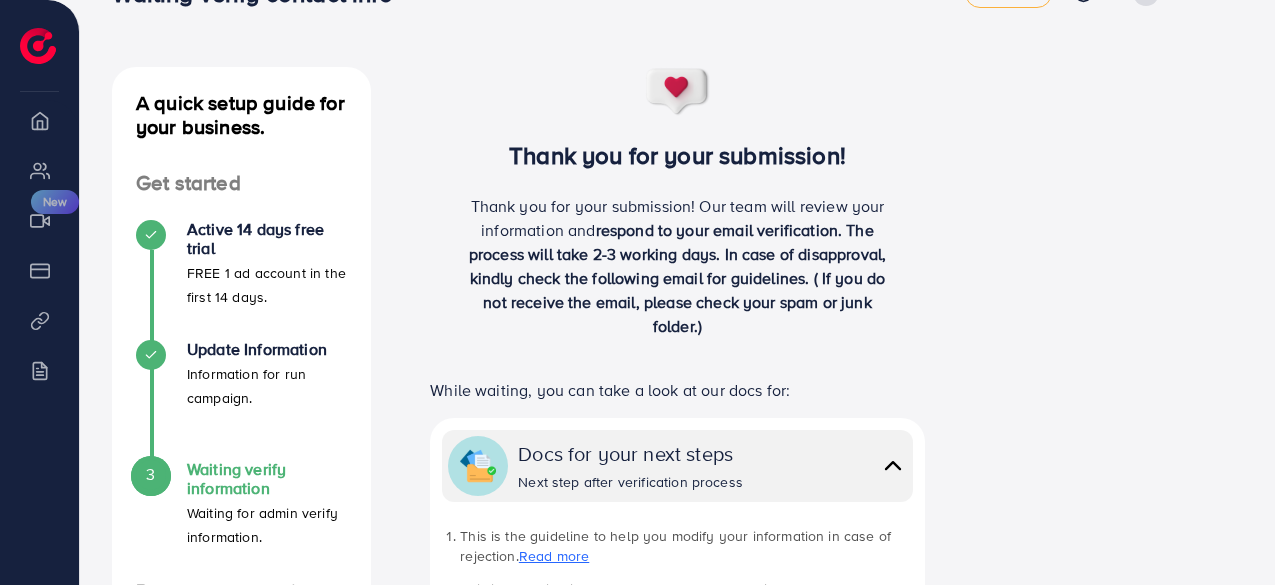 drag, startPoint x: 1273, startPoint y: 94, endPoint x: 1262, endPoint y: 18, distance: 76.79192 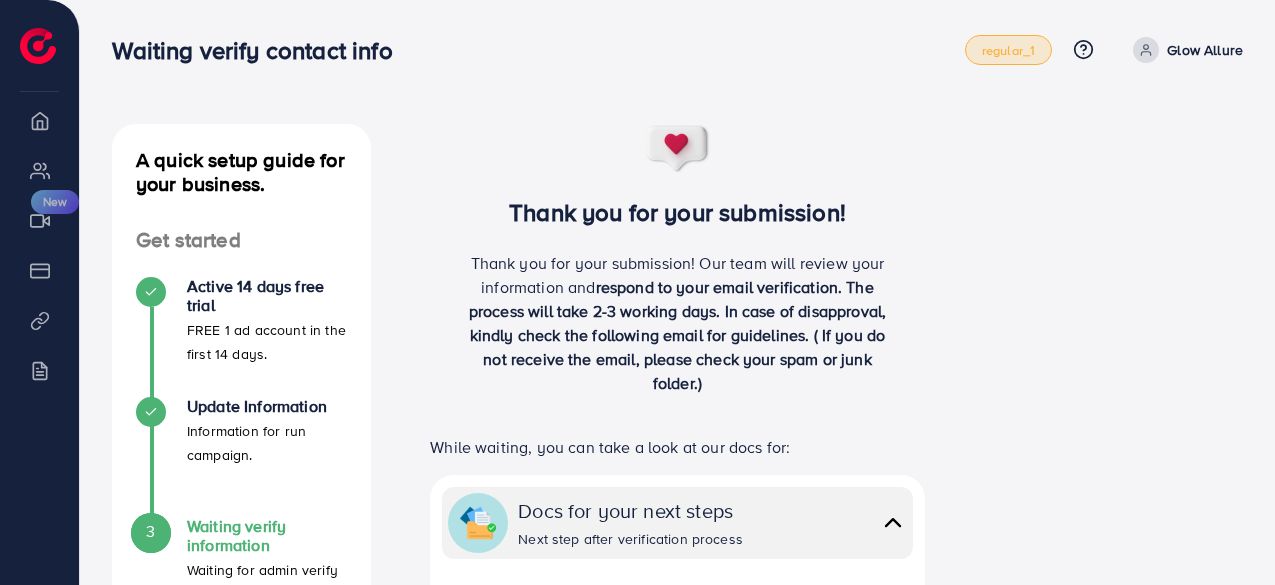 click on "regular_1" at bounding box center [1008, 50] 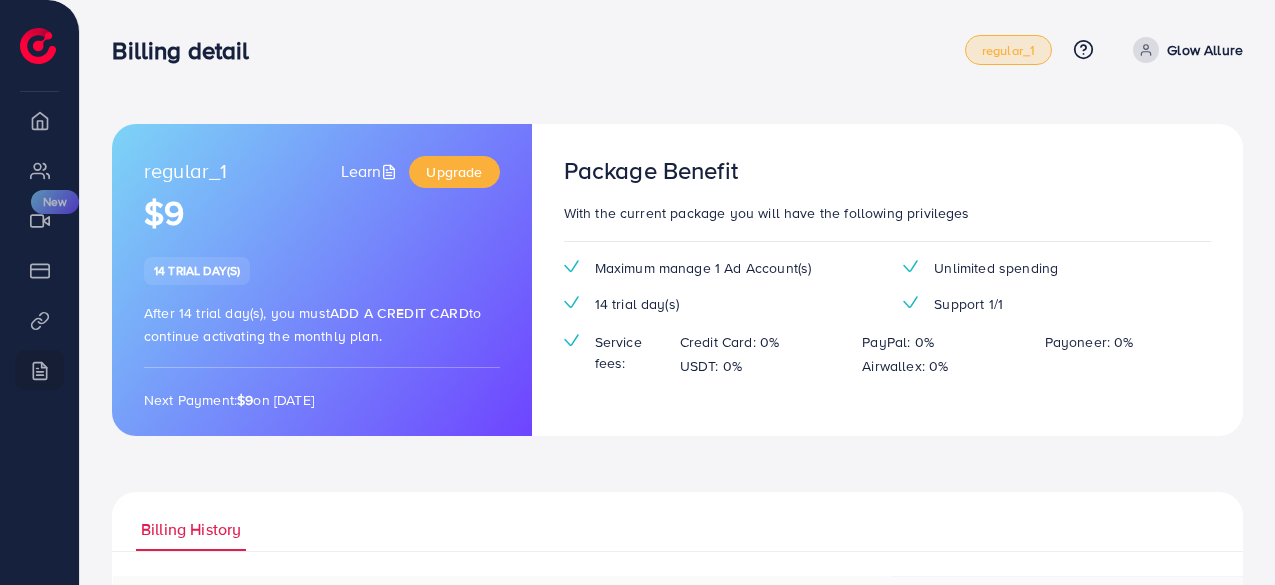 click at bounding box center [1146, 50] 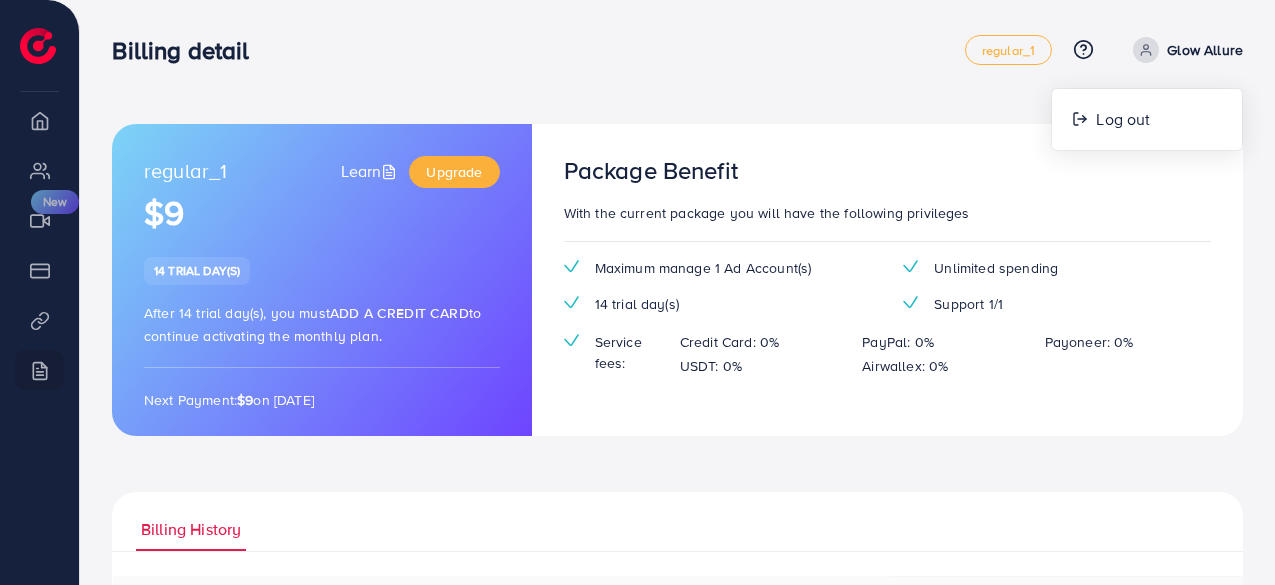 click on "Billing detail   regular_1  Help Center Contact Support Plans and Pricing Term and policy About Us  Glow Allure  Log out" at bounding box center (677, 50) 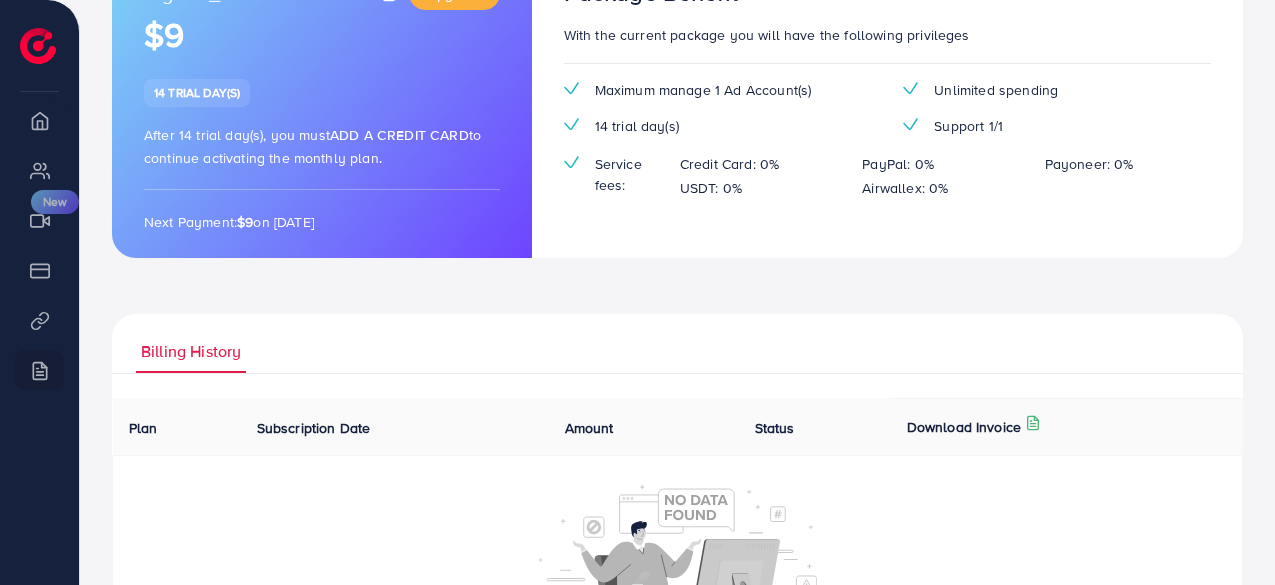 scroll, scrollTop: 0, scrollLeft: 0, axis: both 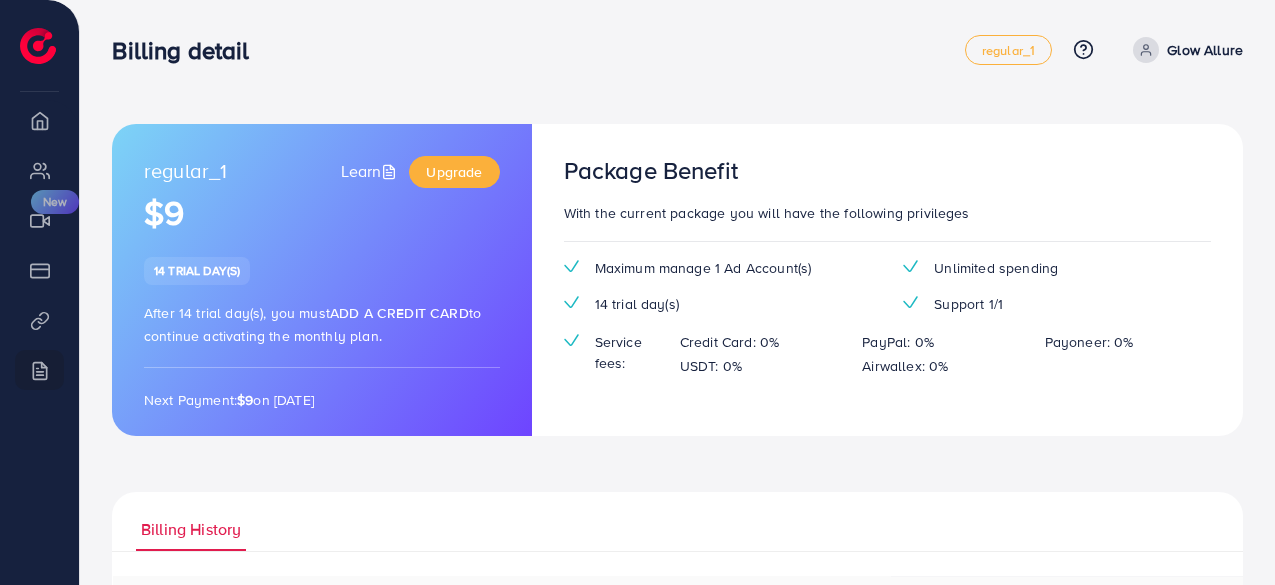 click at bounding box center [38, 46] 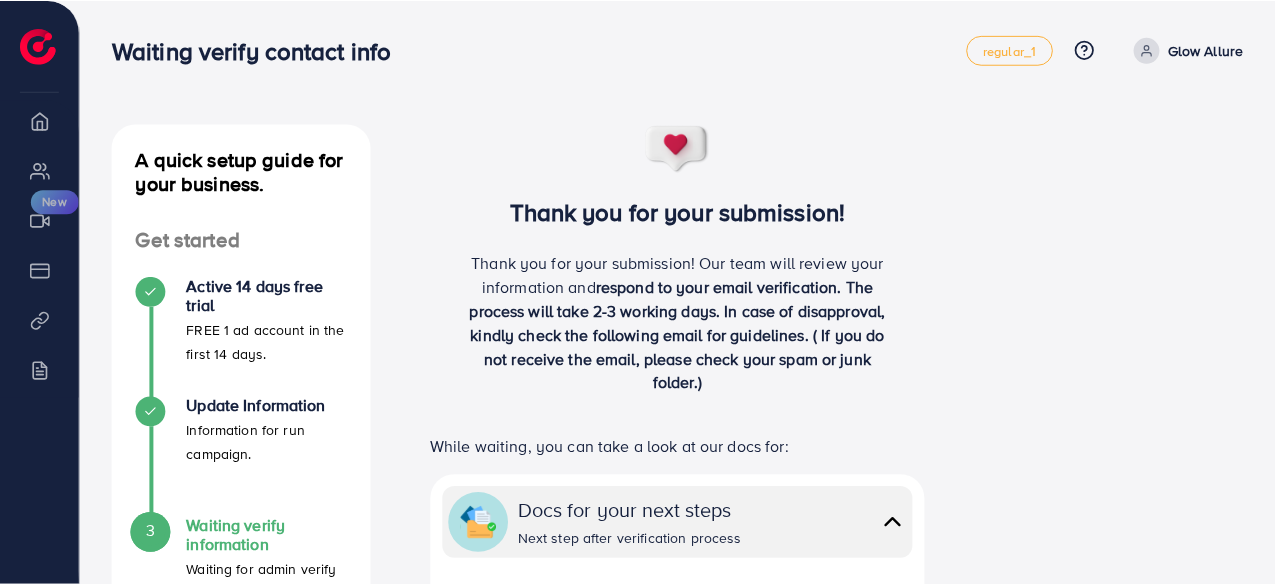 scroll, scrollTop: 0, scrollLeft: 0, axis: both 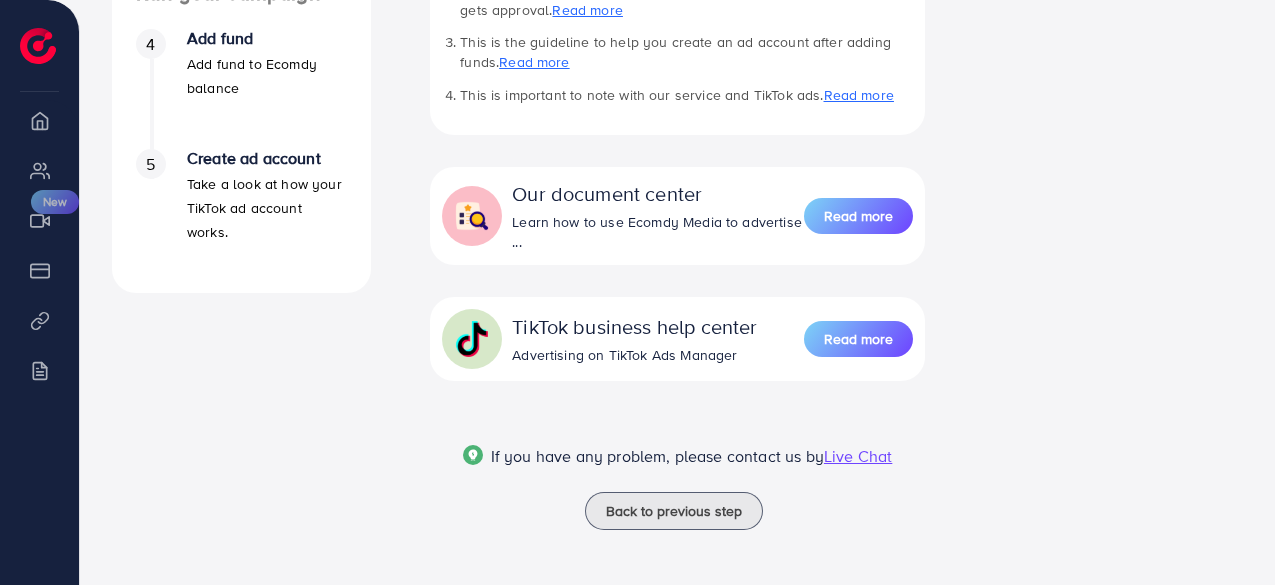 click on "Back to previous step" at bounding box center (674, 511) 